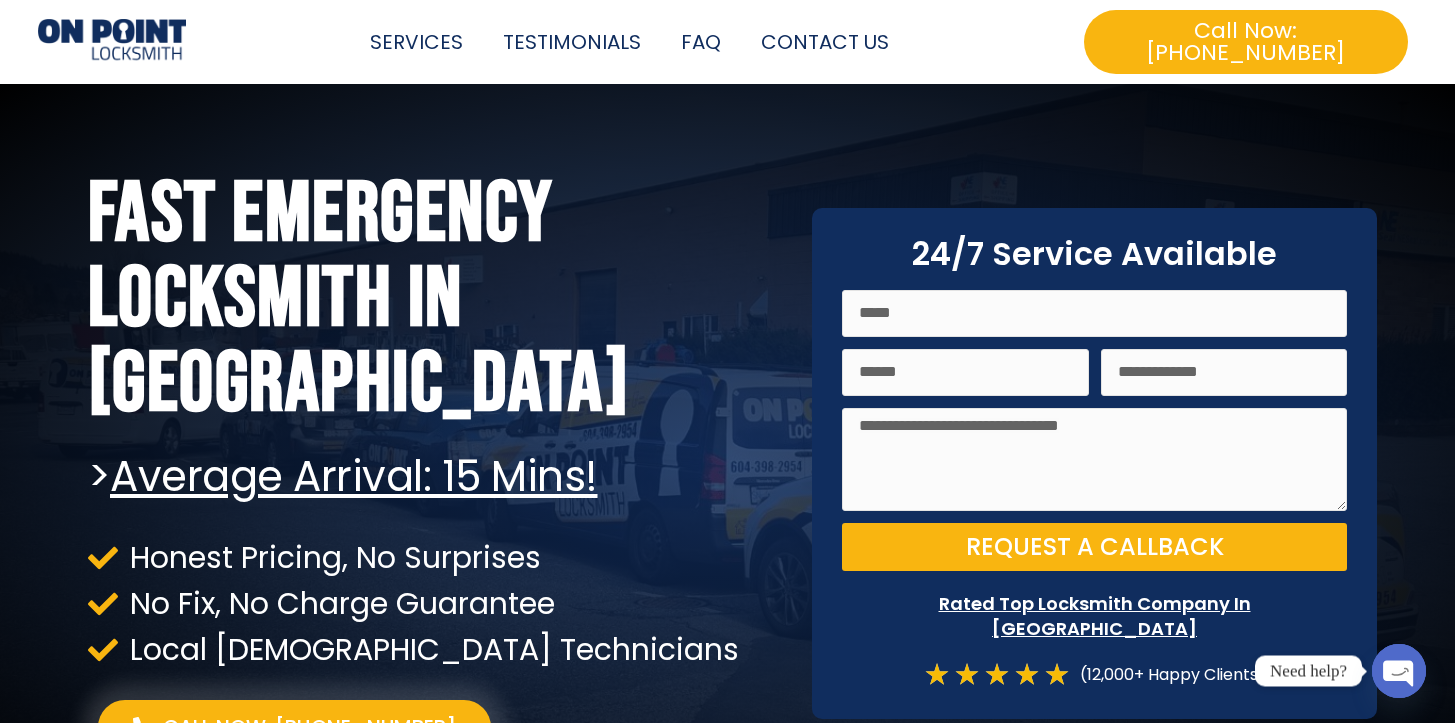 scroll, scrollTop: 15, scrollLeft: 0, axis: vertical 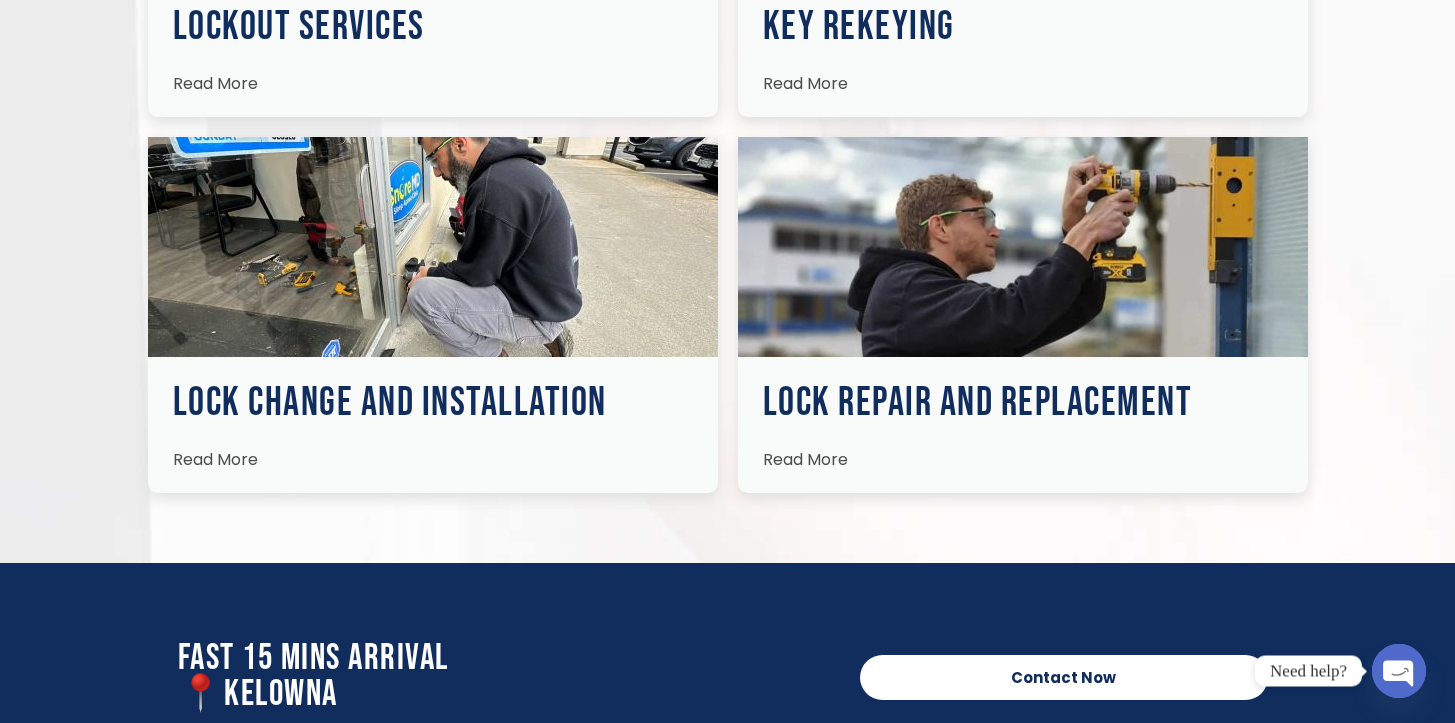 click on "Read More" at bounding box center [215, 83] 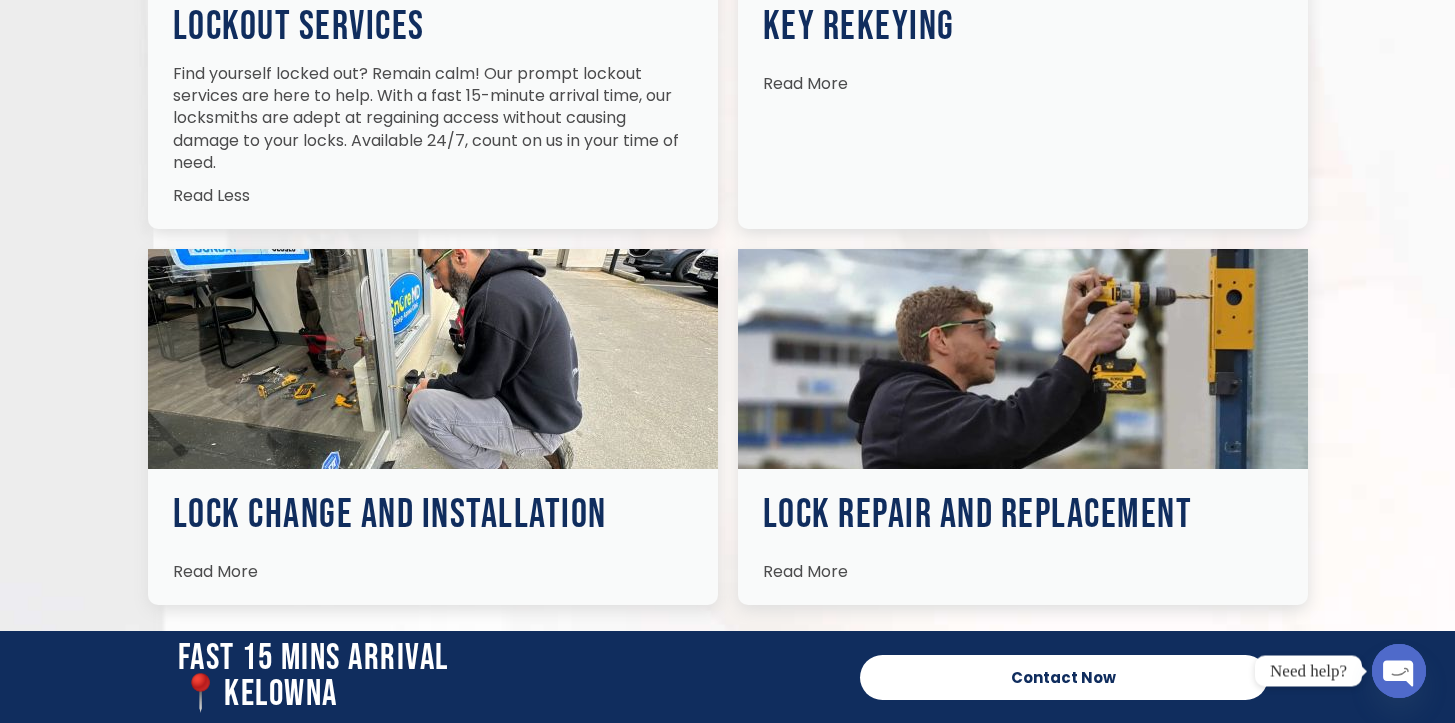 click on "If you’ve lost your keys but don’t want to change your locks, this is for you. Avoid the expense of replacing your locks – we reconfigure them, making lost keys useless while providing you with new ones. Keep your existing locks with enhanced security.
Read More" at bounding box center [1023, 90] 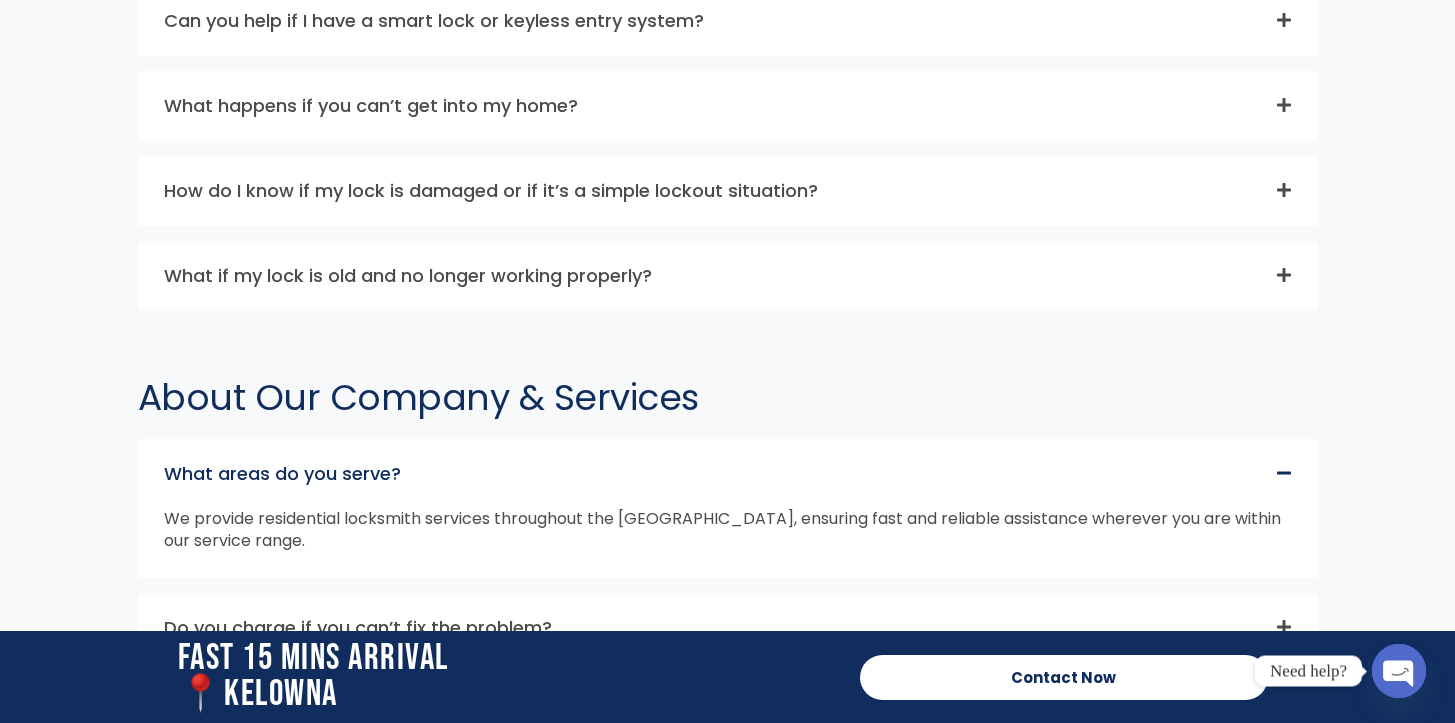 scroll, scrollTop: 6374, scrollLeft: 0, axis: vertical 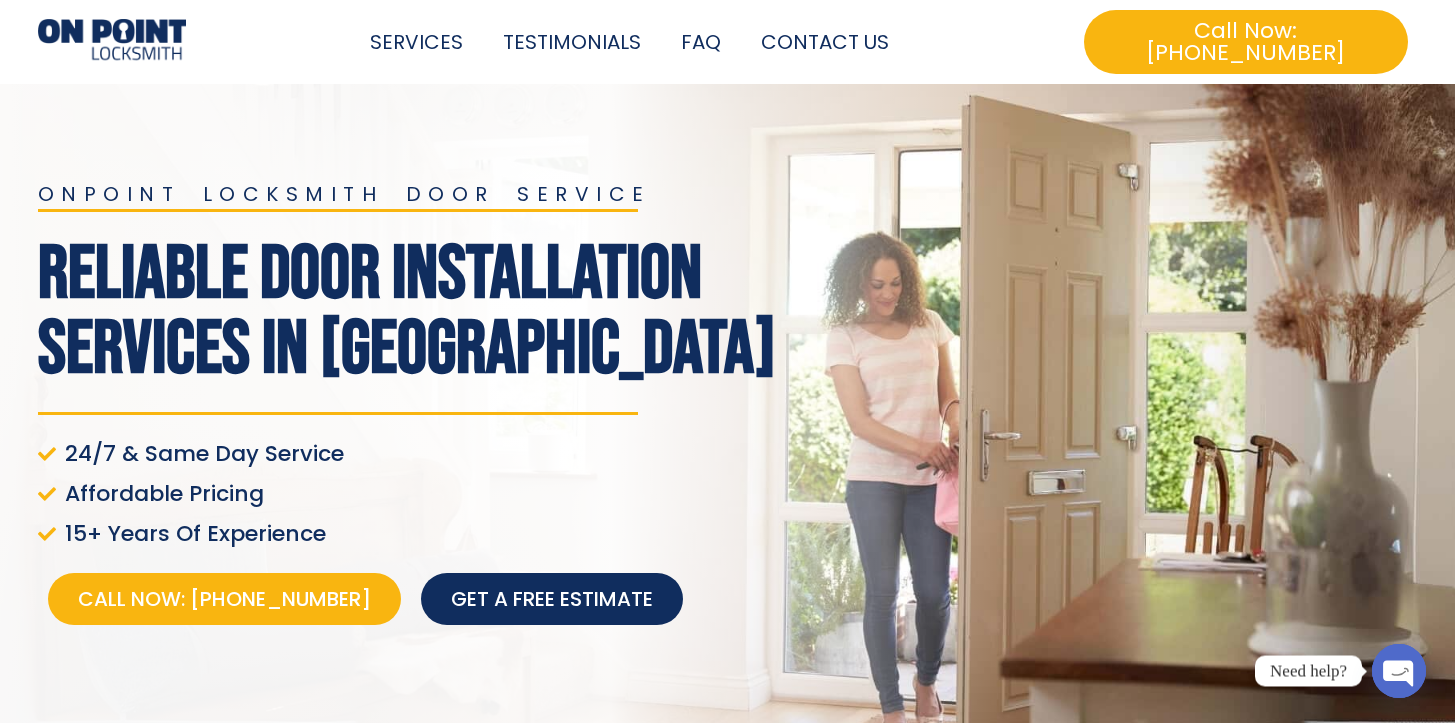 click on "onpoint locksmith door service" at bounding box center (413, 194) 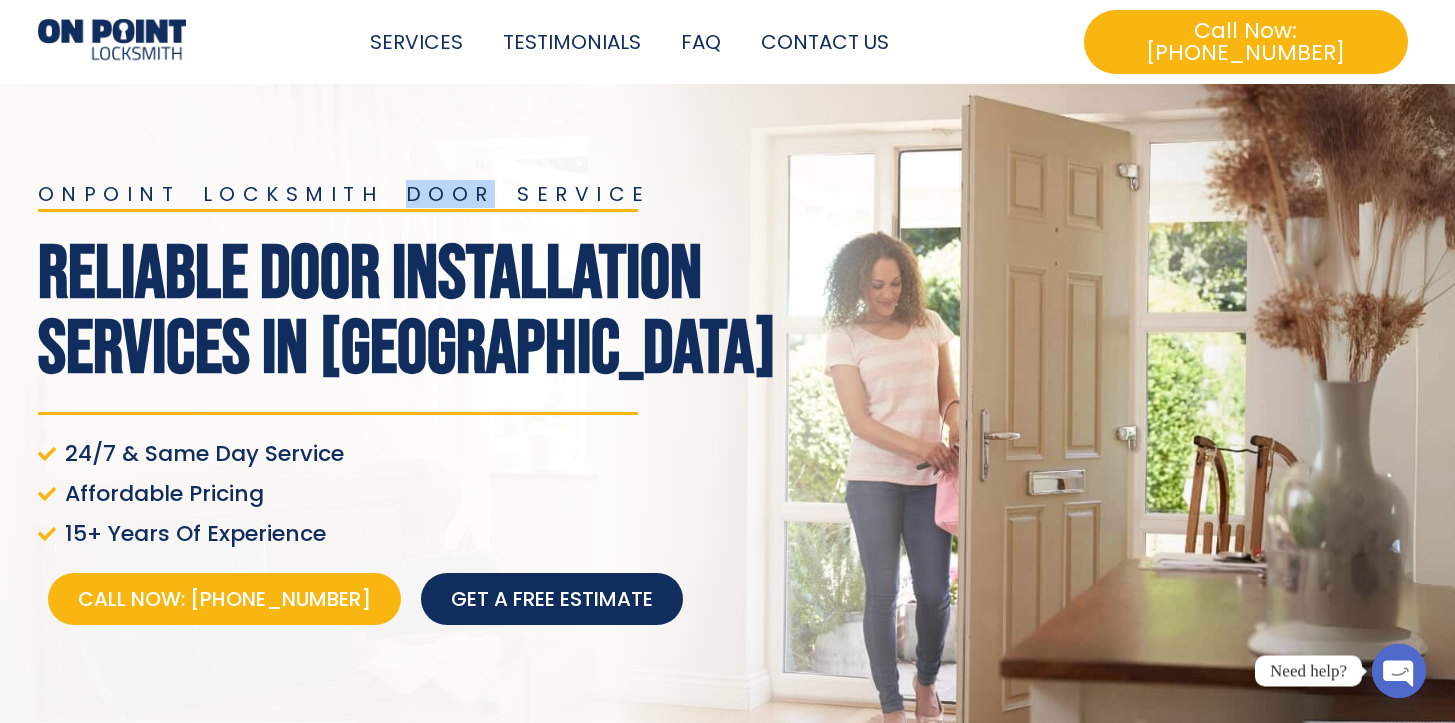 click on "onpoint locksmith door service" at bounding box center (413, 194) 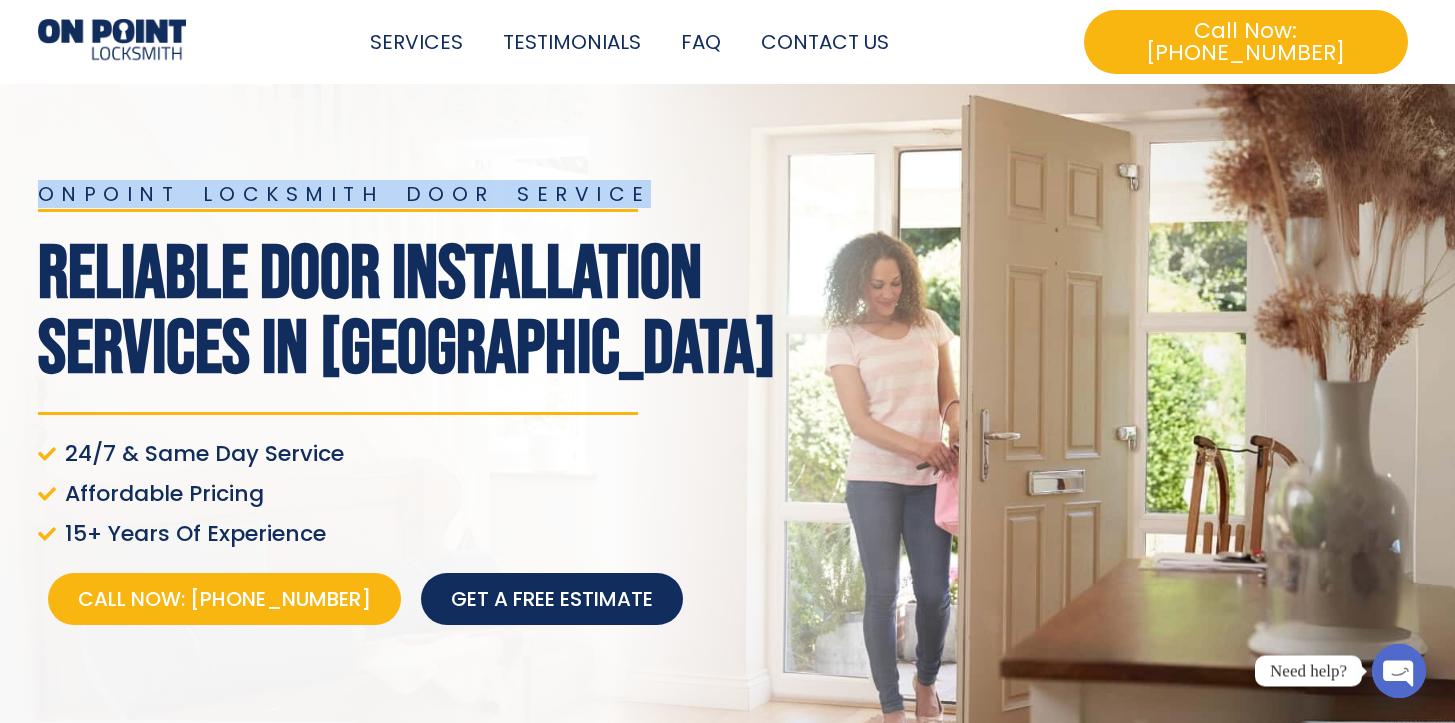 click on "onpoint locksmith door service" at bounding box center (413, 194) 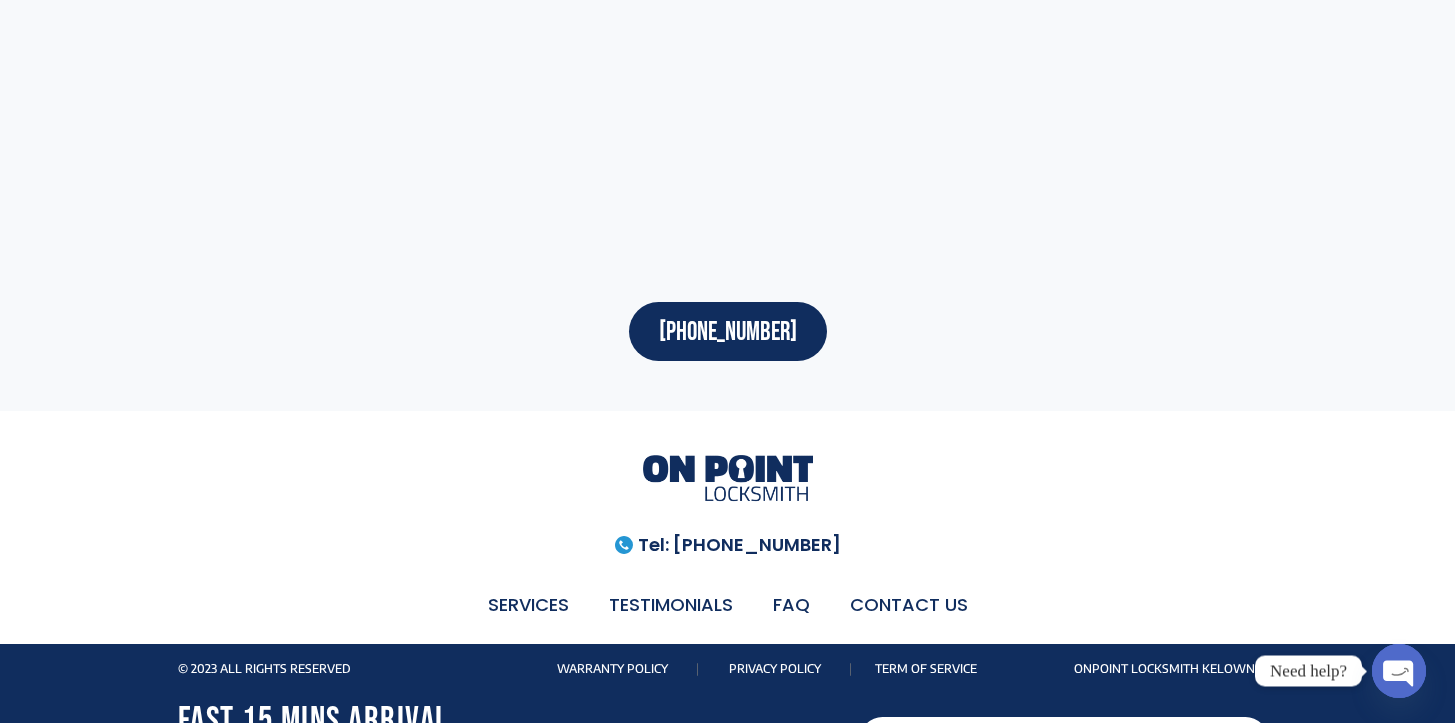 scroll, scrollTop: 10258, scrollLeft: 0, axis: vertical 